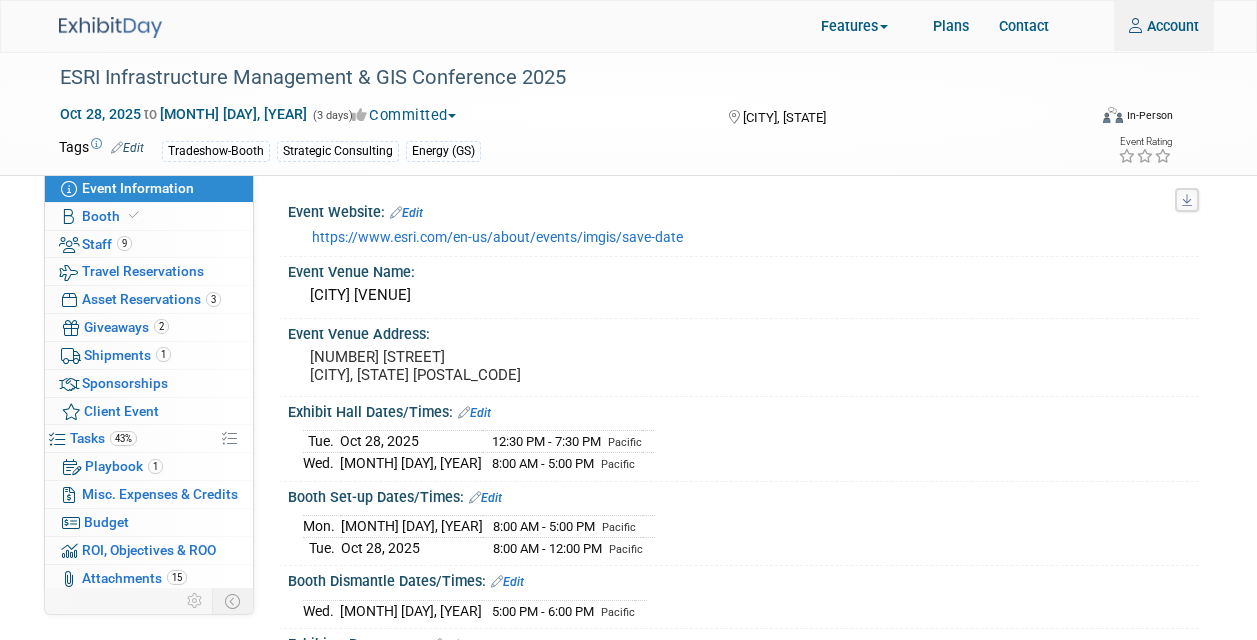 scroll, scrollTop: 0, scrollLeft: 0, axis: both 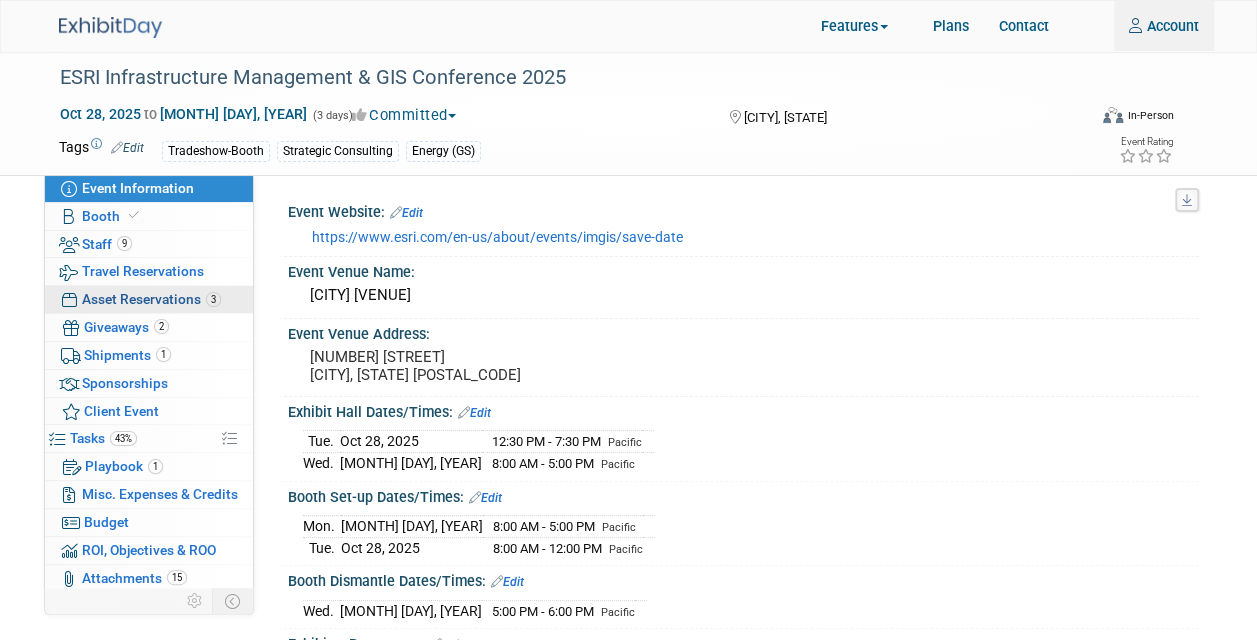 click on "Asset Reservations 3" at bounding box center [151, 299] 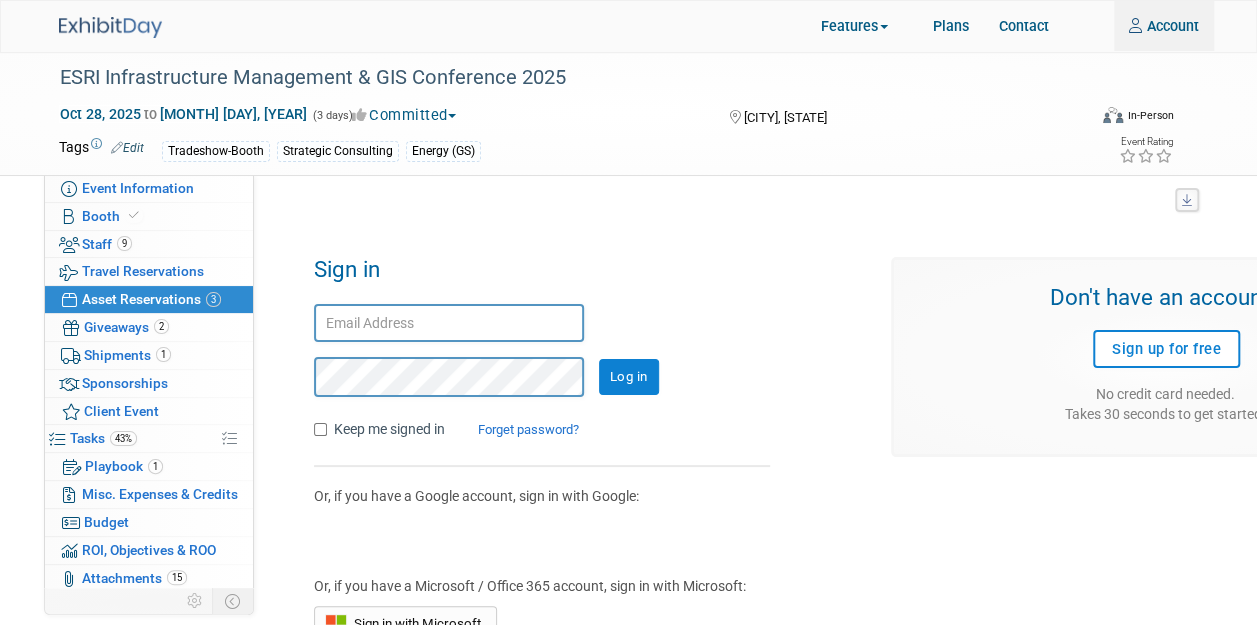 click at bounding box center (449, 323) 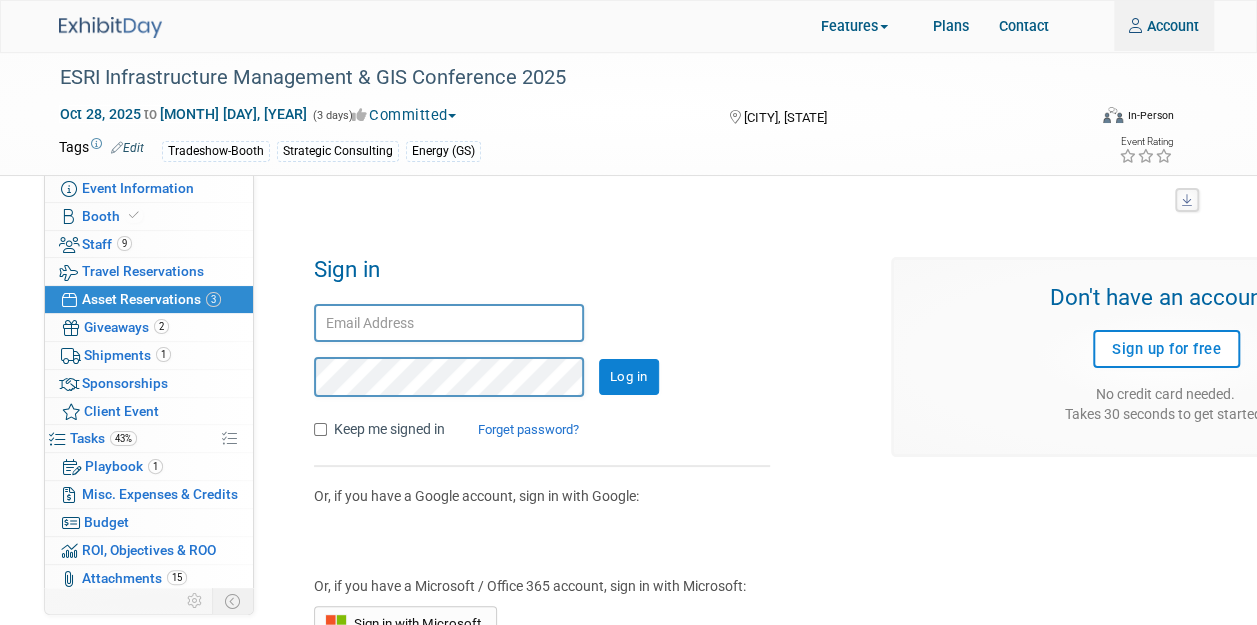 click at bounding box center (449, 323) 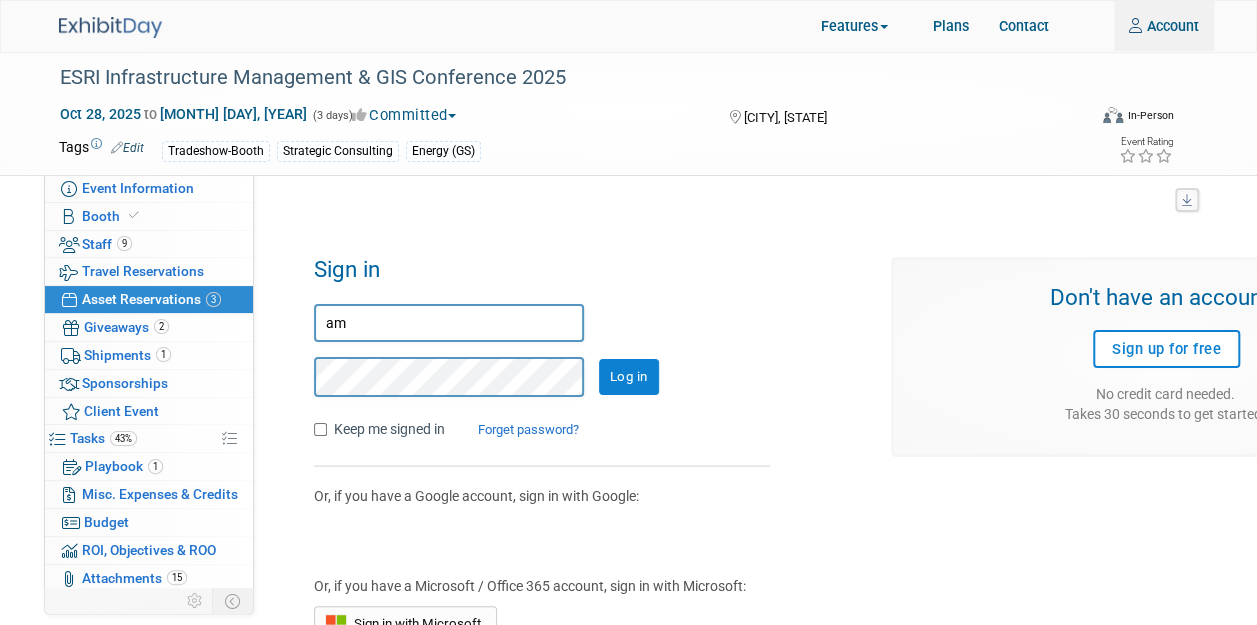 type on "a" 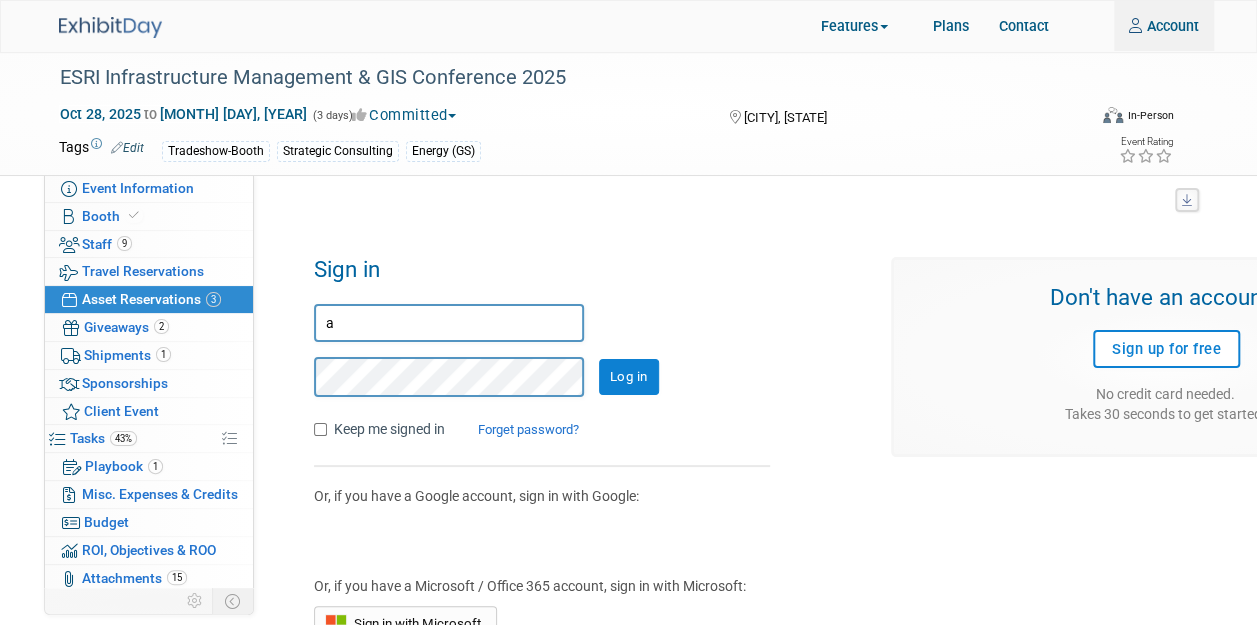 type 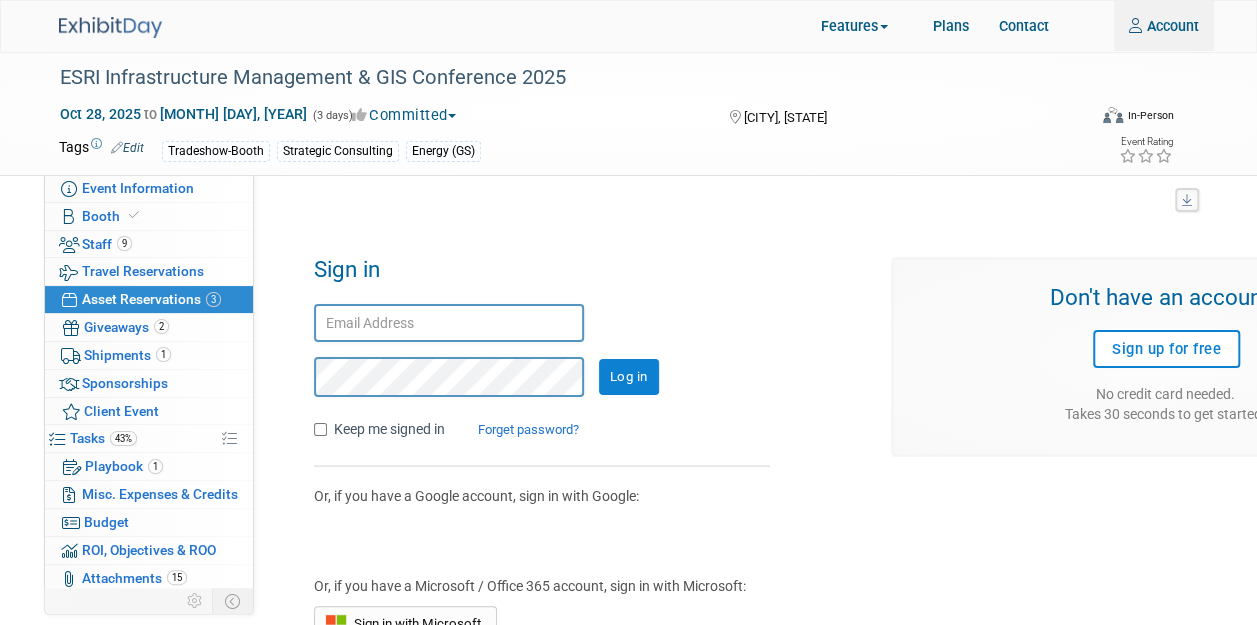 click at bounding box center (110, 27) 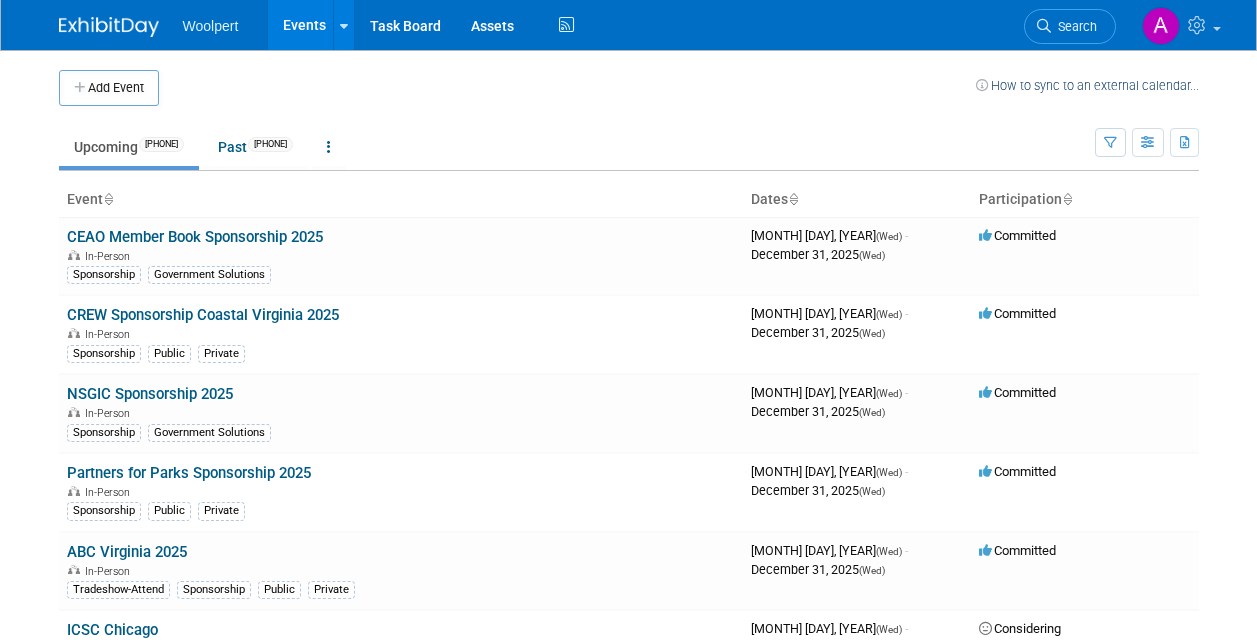 scroll, scrollTop: 0, scrollLeft: 0, axis: both 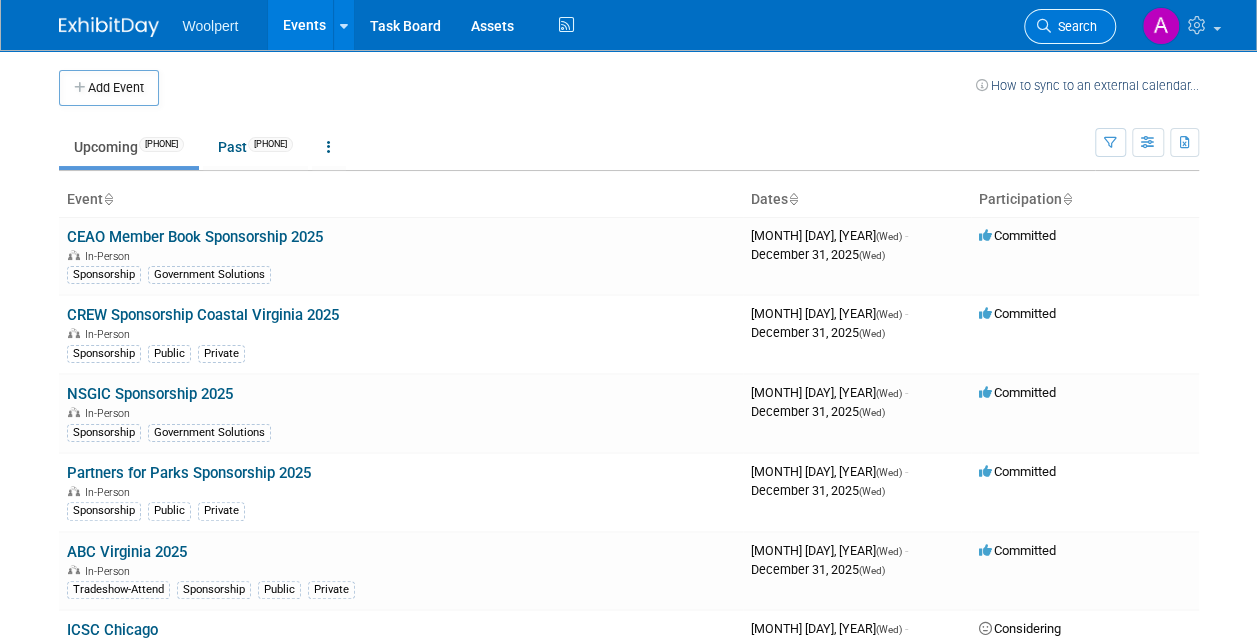 click on "Search" at bounding box center (1074, 26) 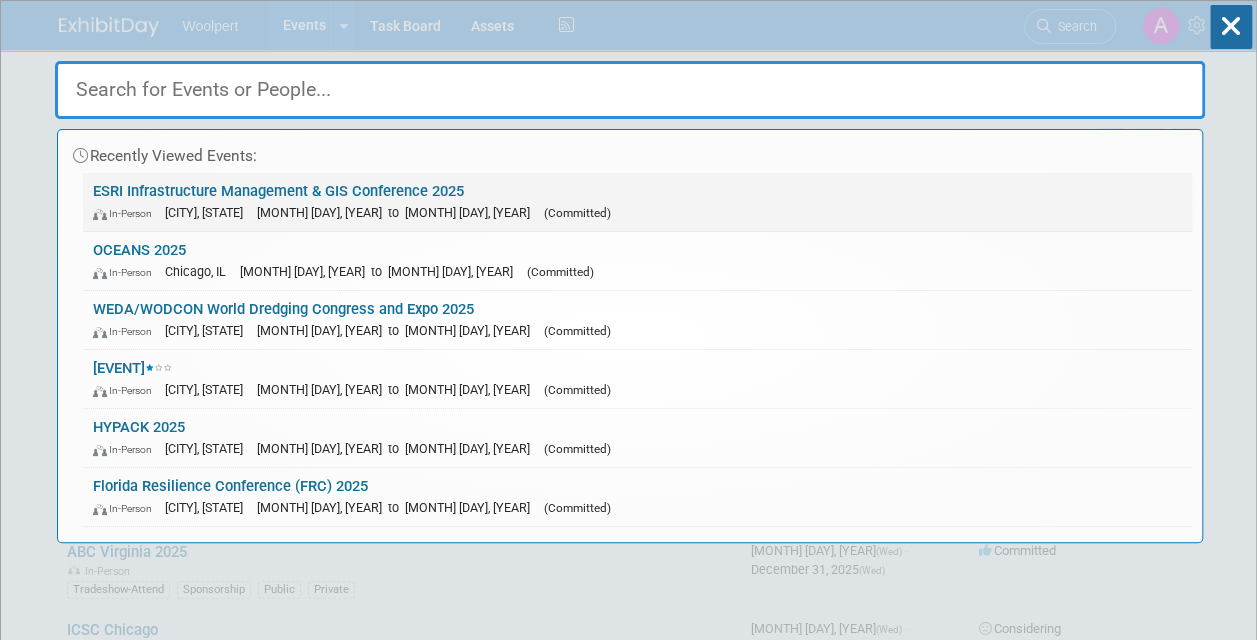 click on "ESRI Infrastructure Management & GIS Conference 2025
In-Person
Palm Springs, CA
Oct 28, 2025  to  Oct 30, 2025
(Committed)" at bounding box center [637, 202] 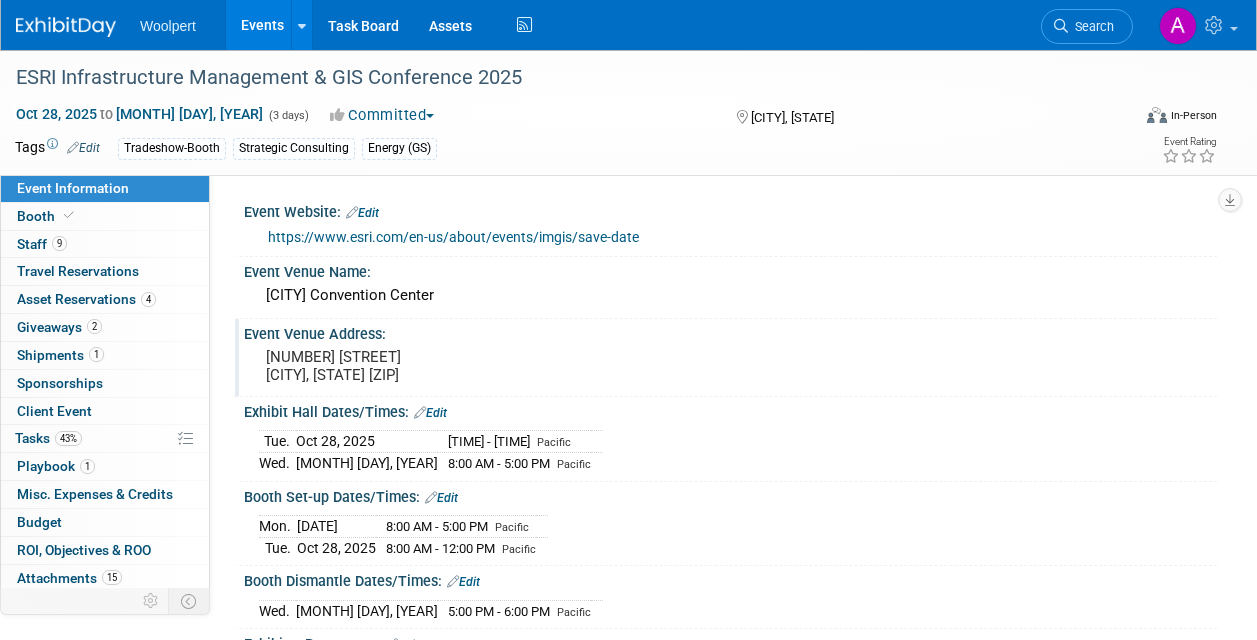scroll, scrollTop: 0, scrollLeft: 0, axis: both 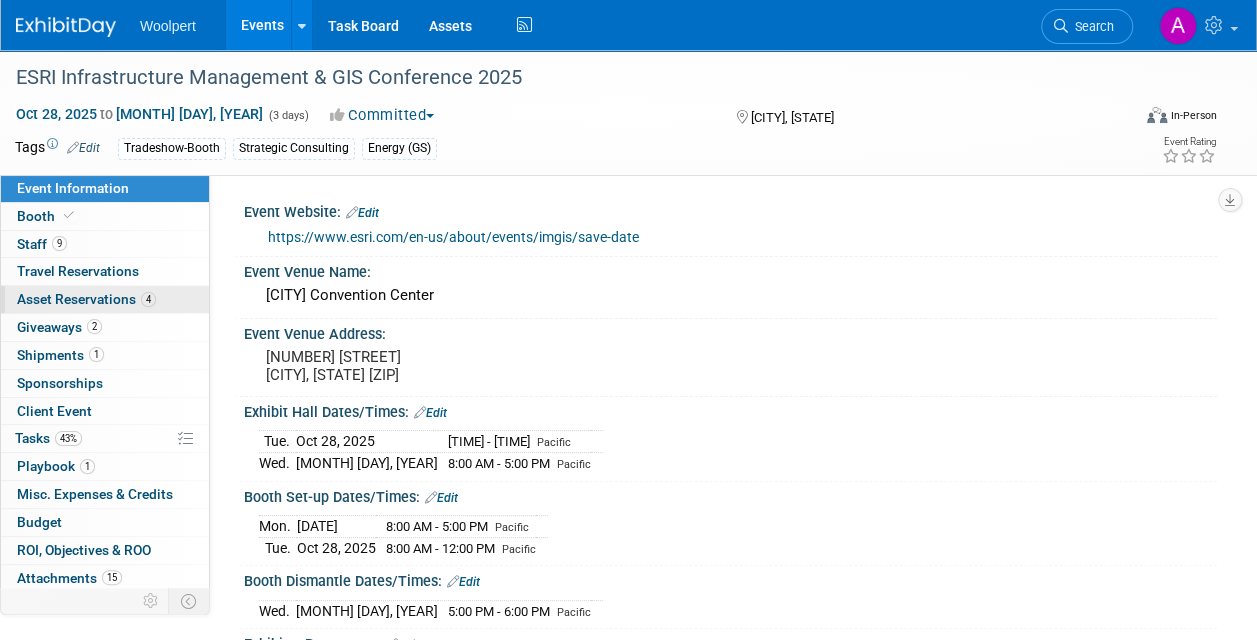 click on "Asset Reservations 4" at bounding box center [86, 299] 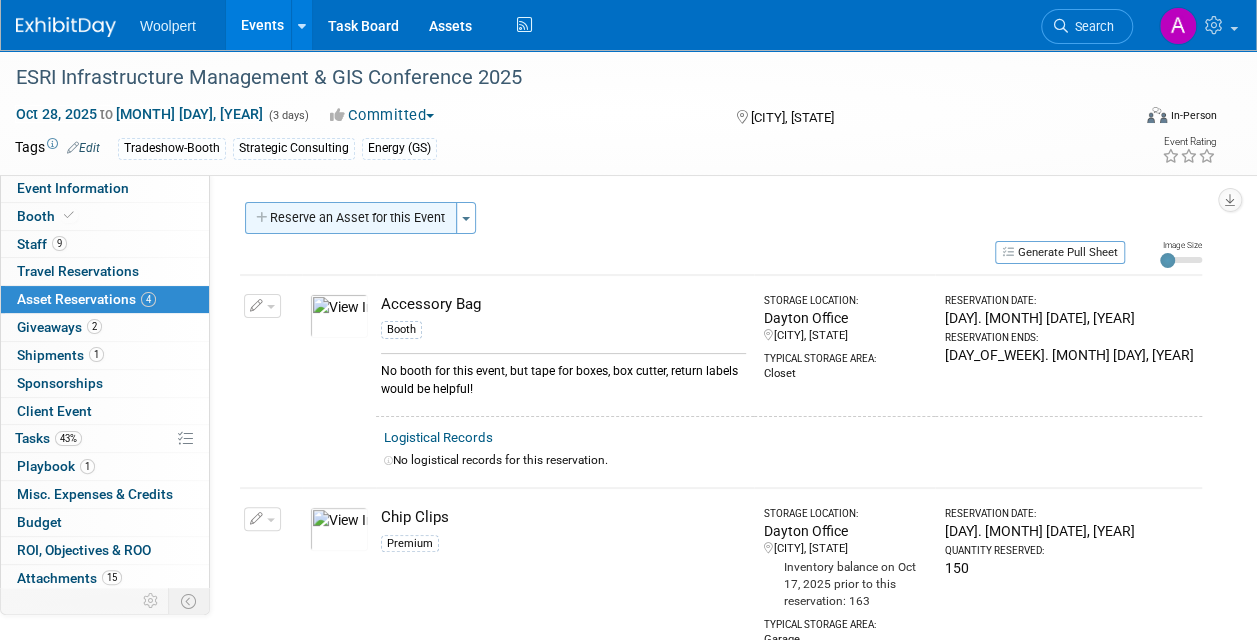 click on "Reserve an Asset for this Event" at bounding box center (351, 218) 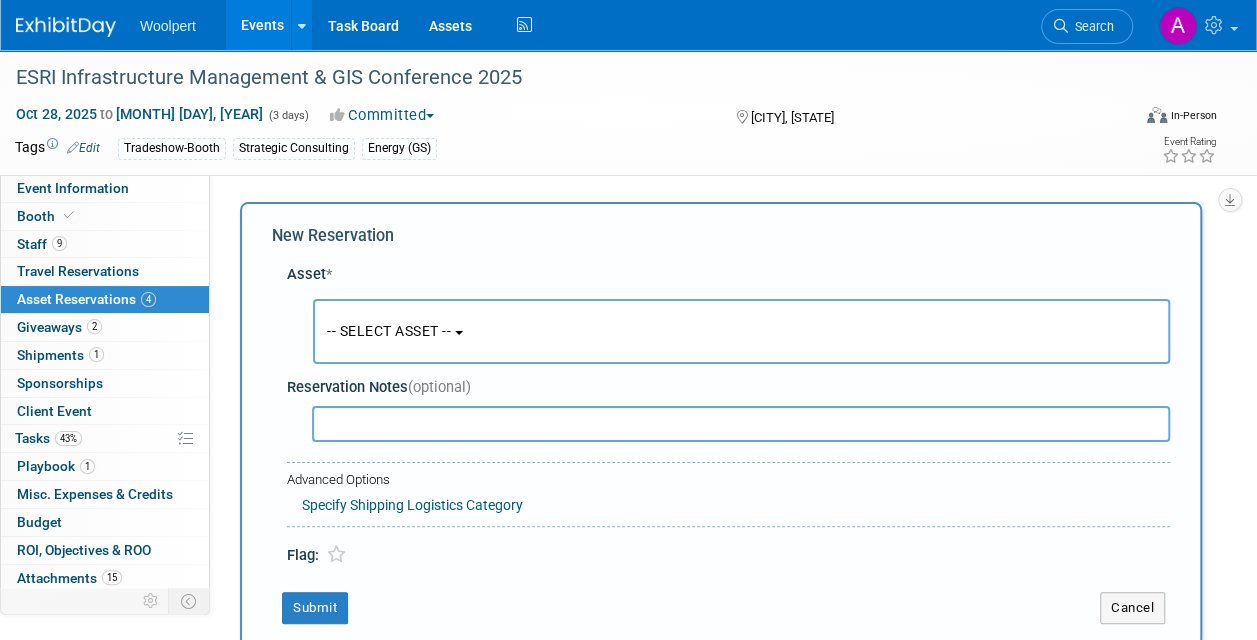 scroll, scrollTop: 19, scrollLeft: 0, axis: vertical 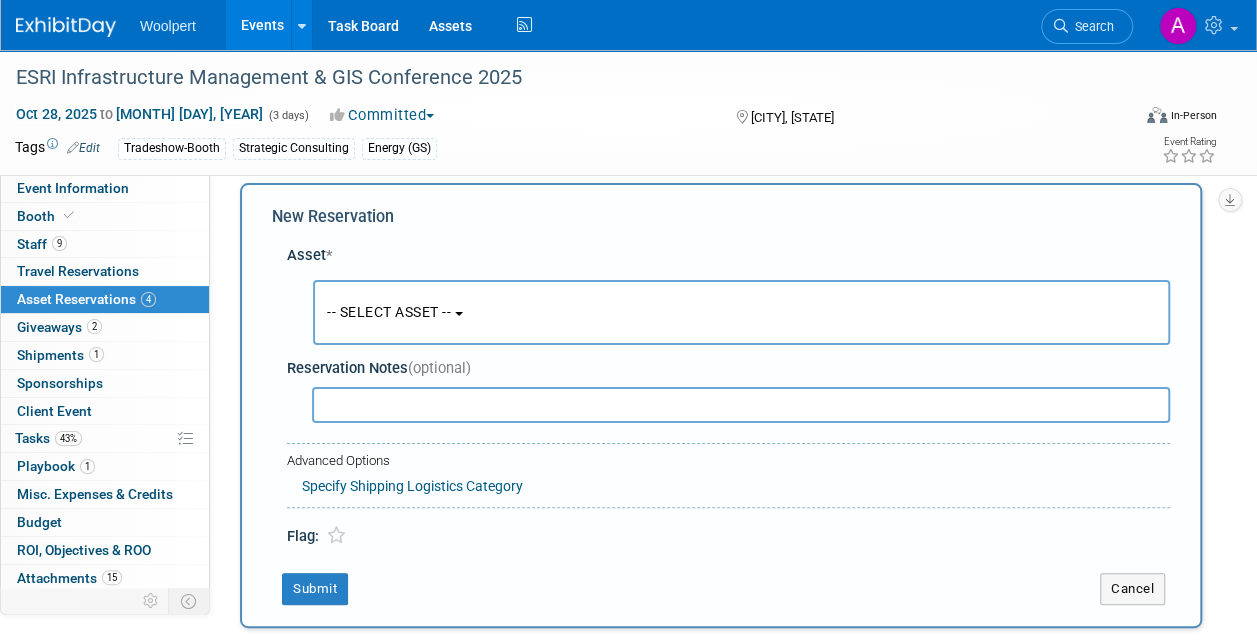 click on "-- SELECT ASSET --" at bounding box center [389, 312] 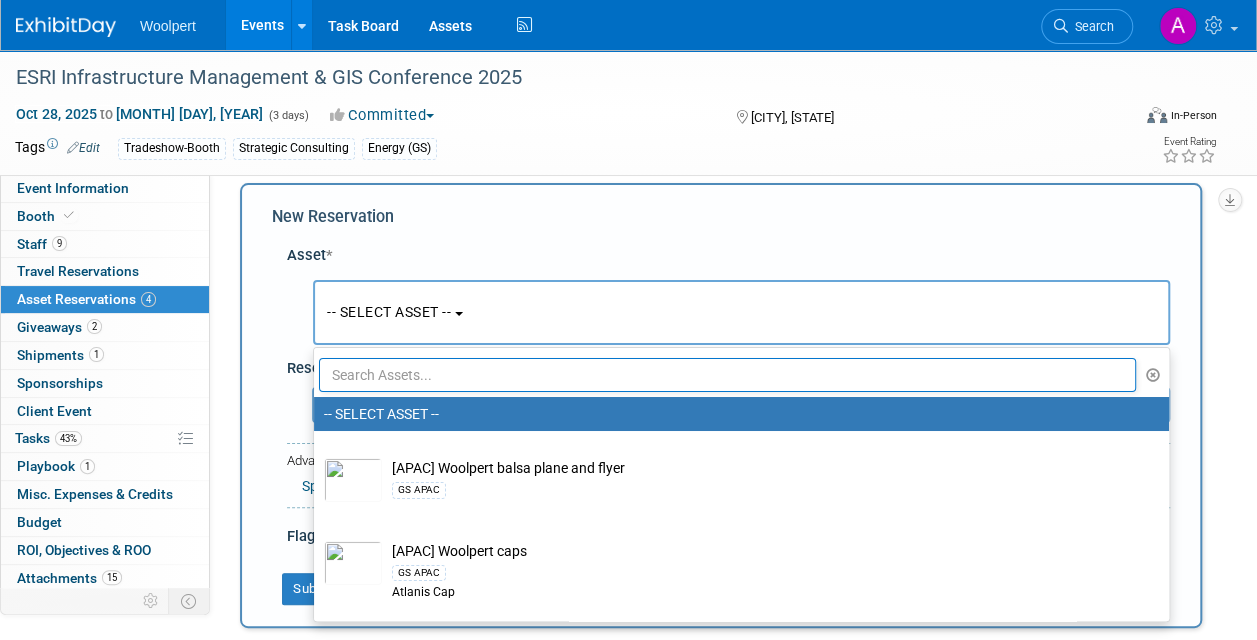 click at bounding box center [727, 375] 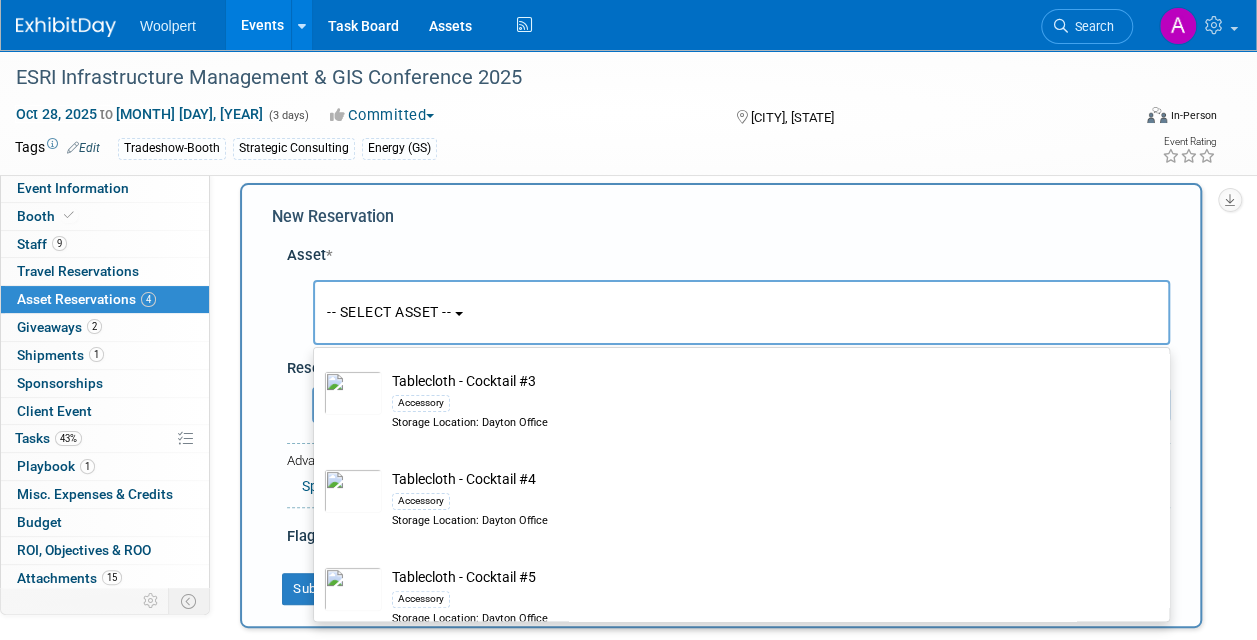 scroll, scrollTop: 269, scrollLeft: 0, axis: vertical 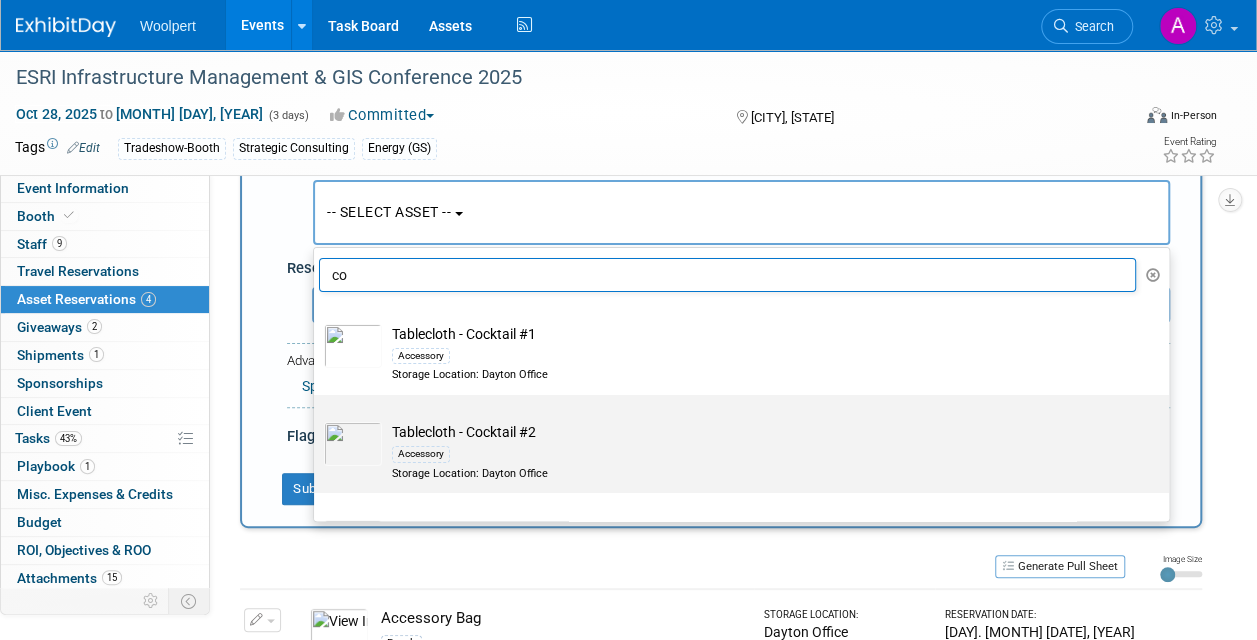 type on "c" 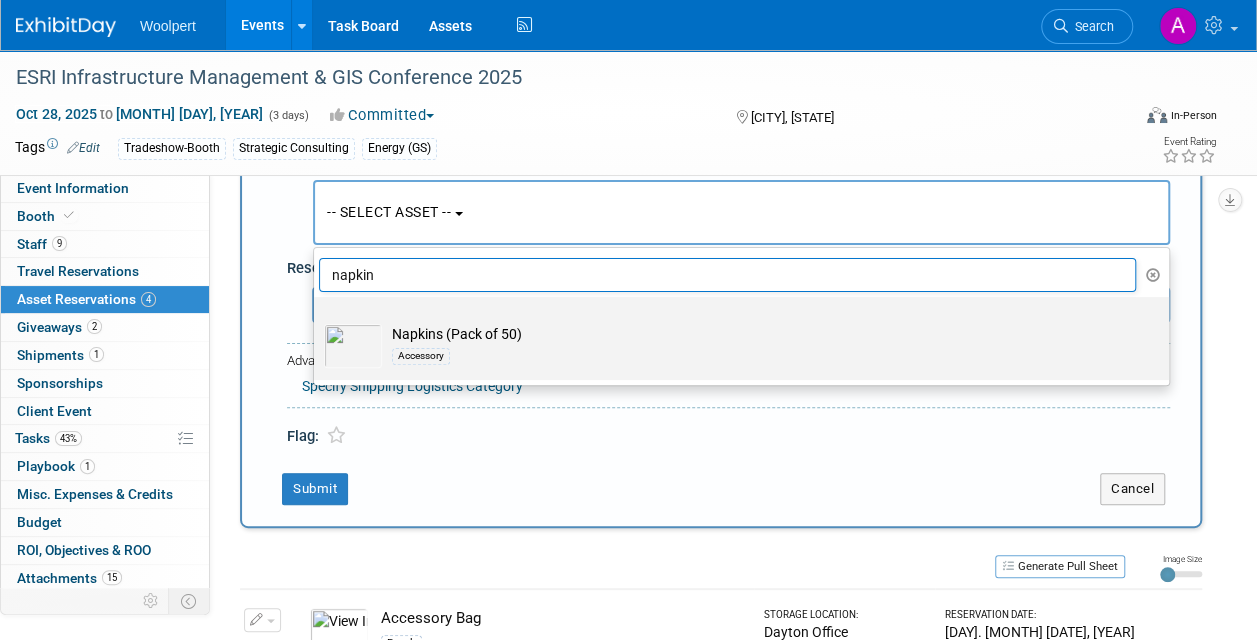 type on "napkin" 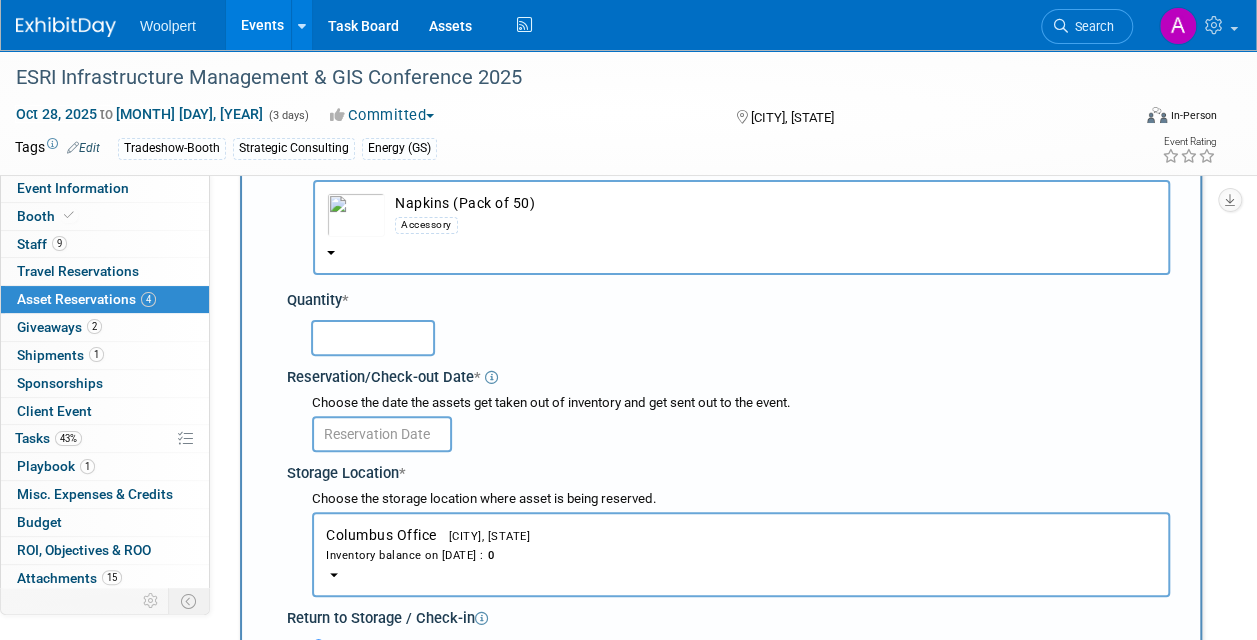 click on "[CITY] Office  [CITY], [STATE] Inventory balance on [DATE] :  0" at bounding box center (741, 554) 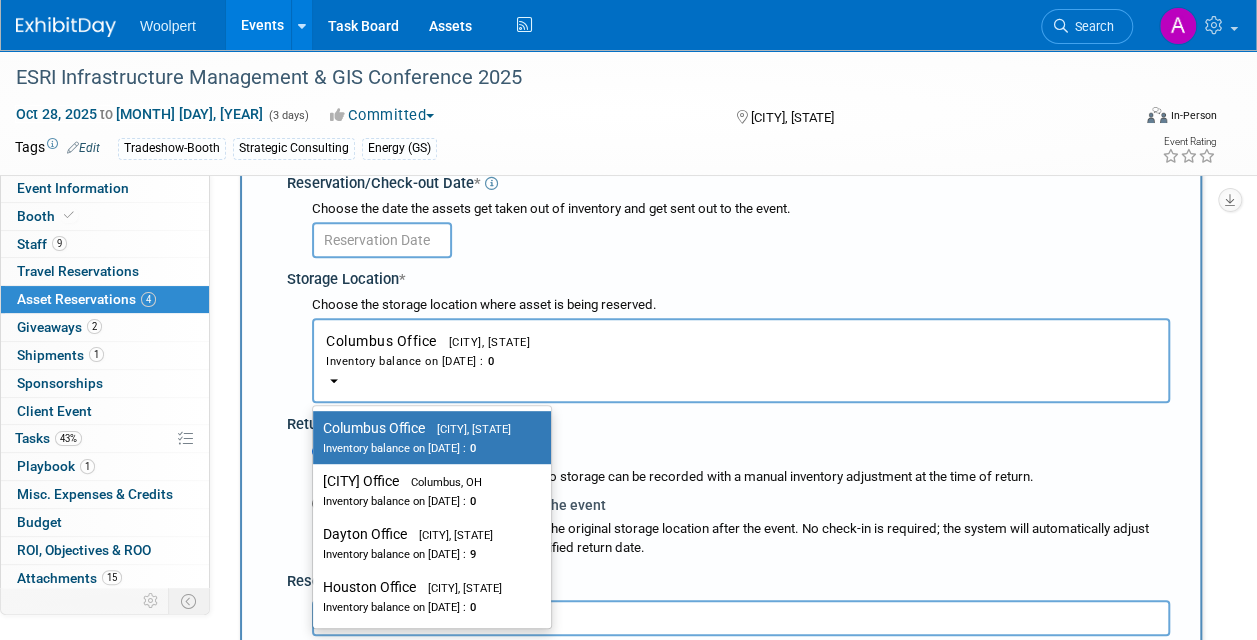 scroll, scrollTop: 319, scrollLeft: 0, axis: vertical 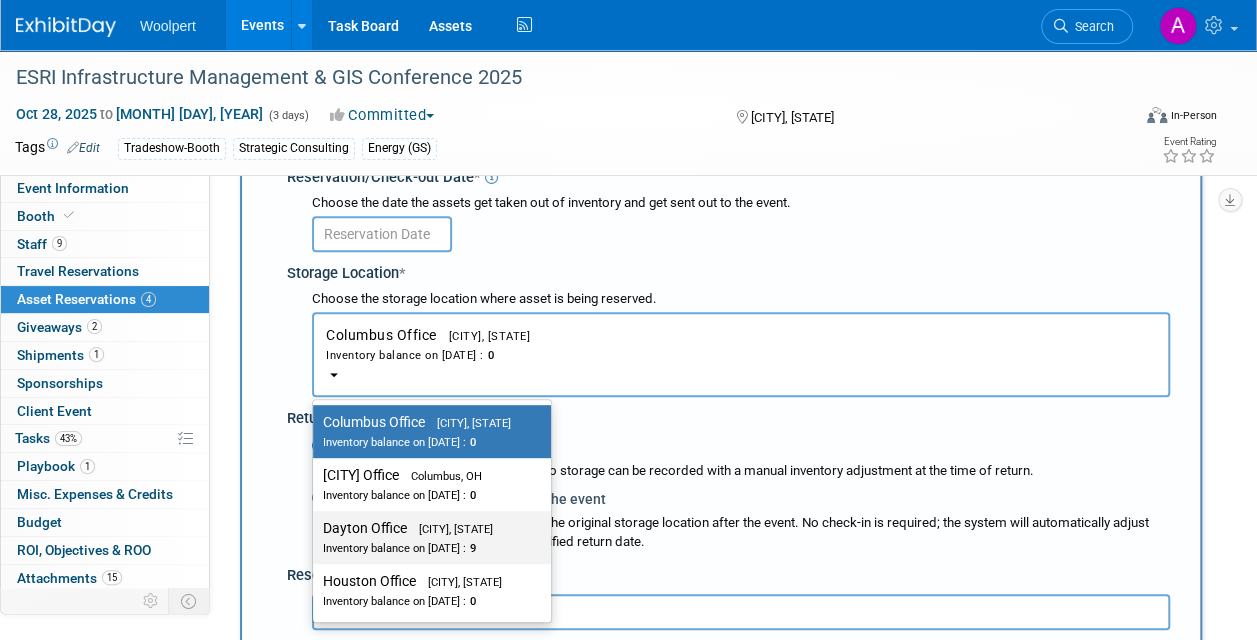 click on "[CITY] Office [CITY], [STATE] Inventory balance on [DATE] : [NUMBER]" at bounding box center (427, 537) 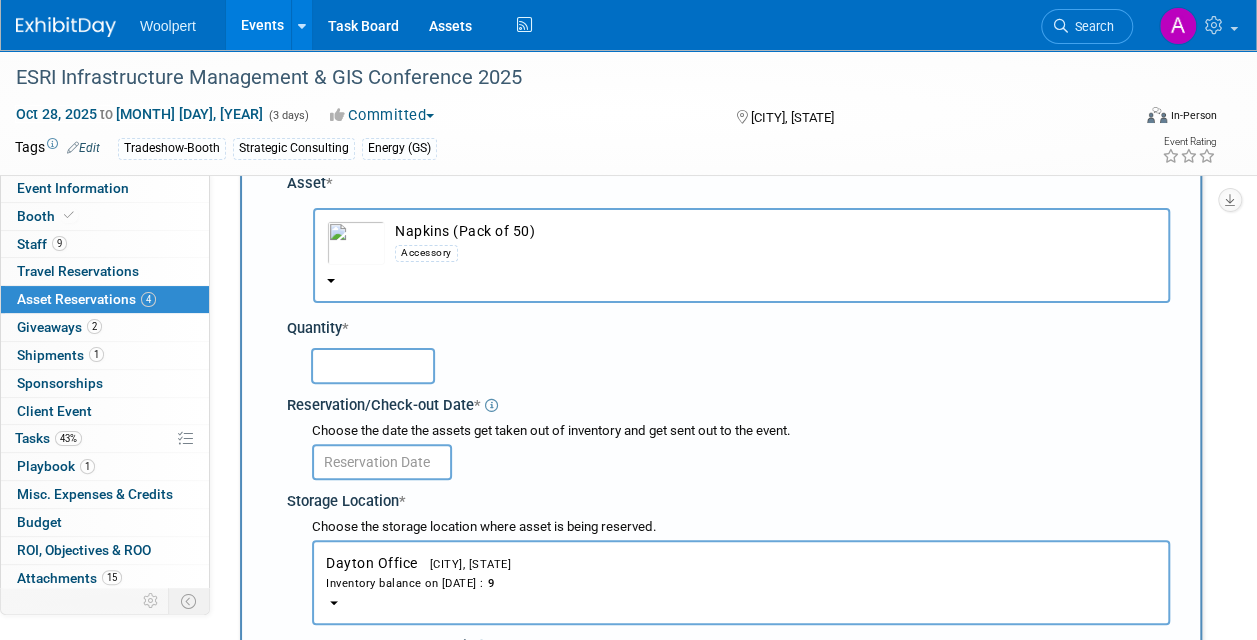 scroll, scrollTop: 119, scrollLeft: 0, axis: vertical 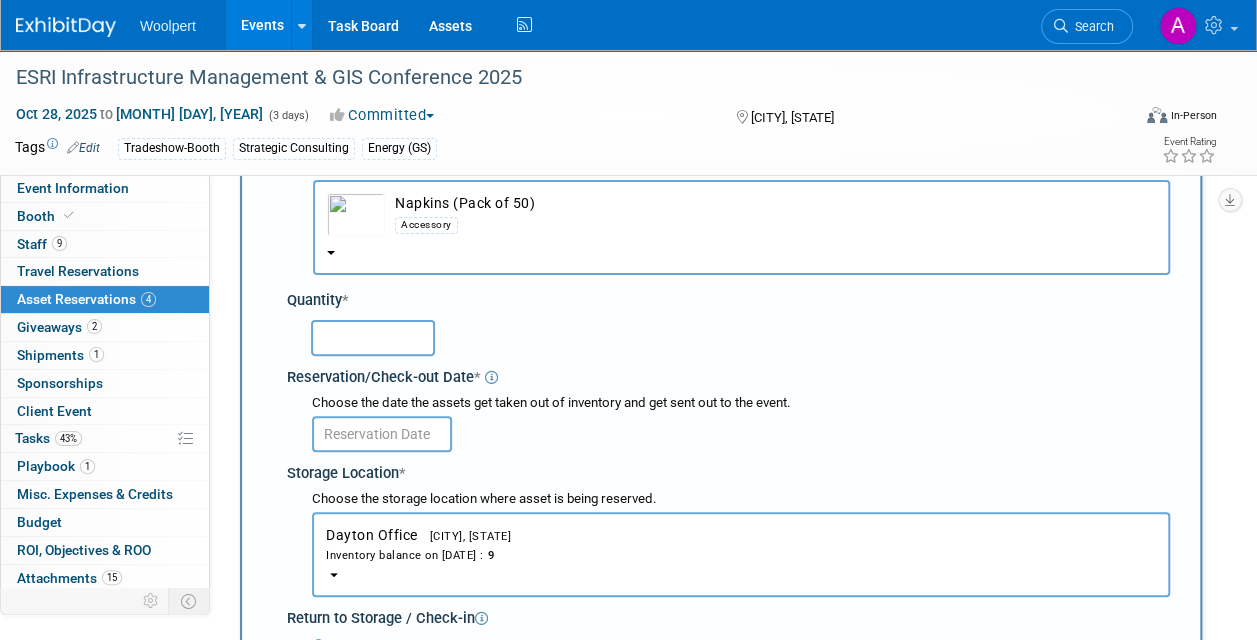click at bounding box center (382, 434) 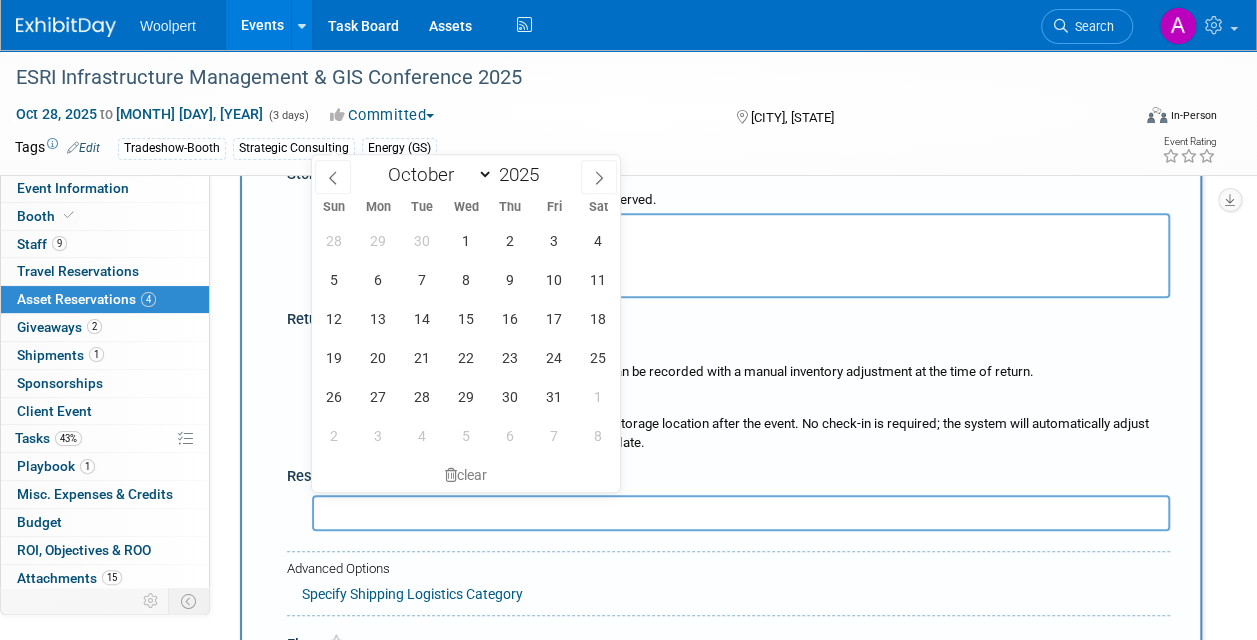 scroll, scrollTop: 419, scrollLeft: 0, axis: vertical 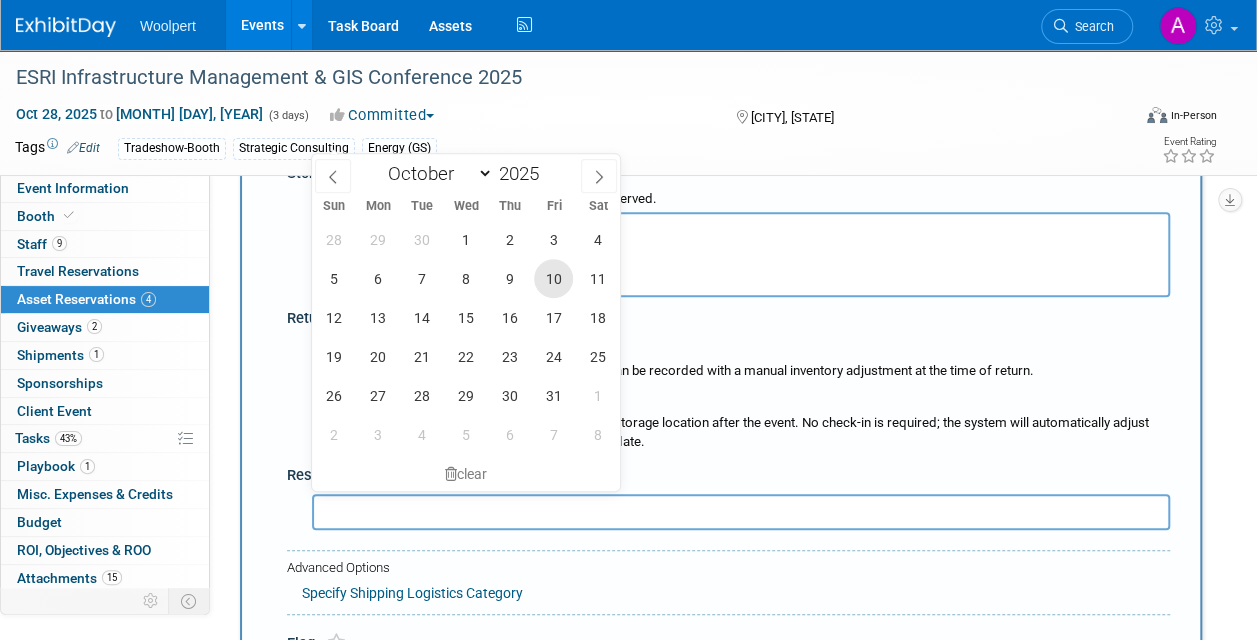 click on "10" at bounding box center [553, 278] 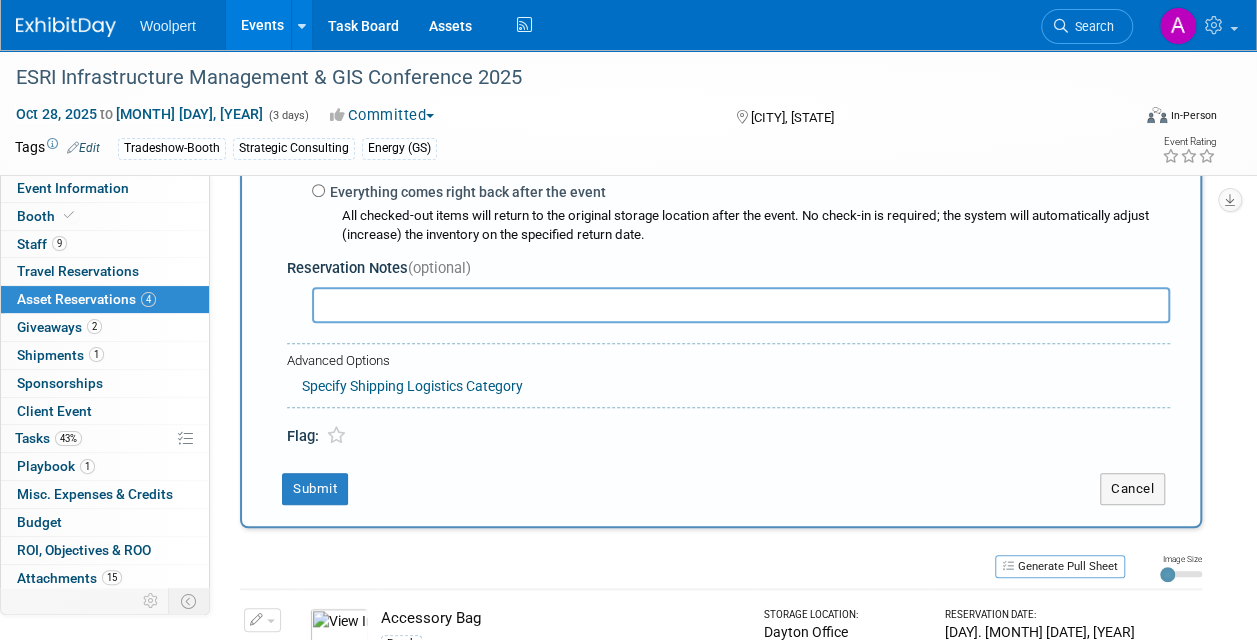 scroll, scrollTop: 619, scrollLeft: 0, axis: vertical 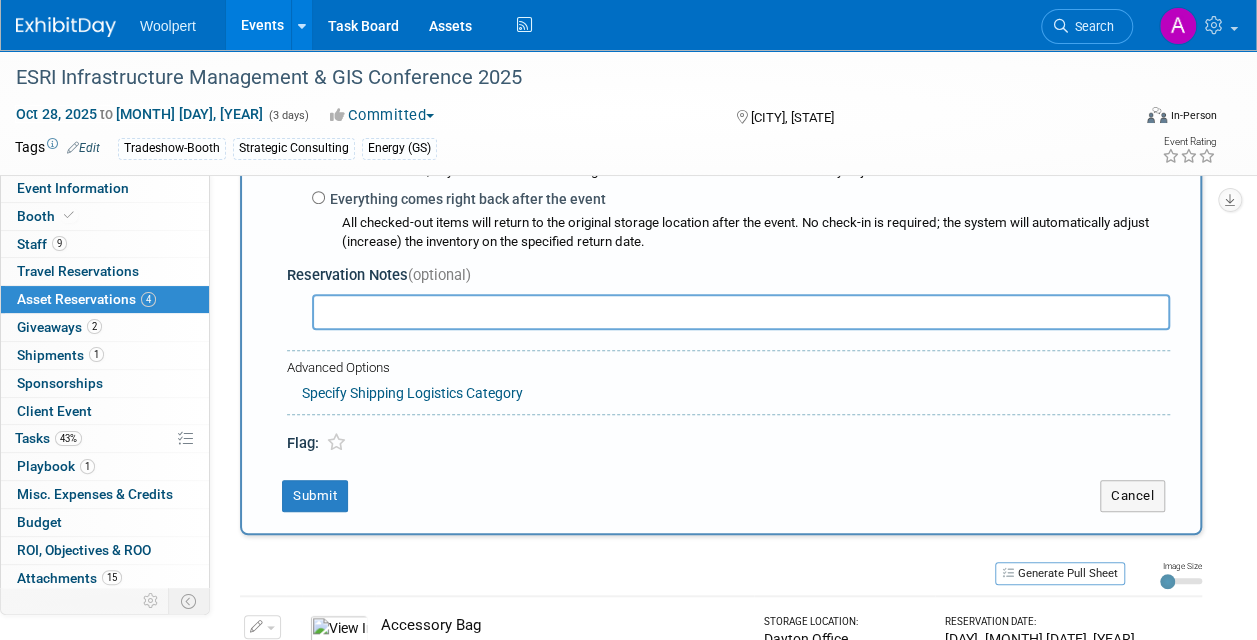 click at bounding box center (741, 312) 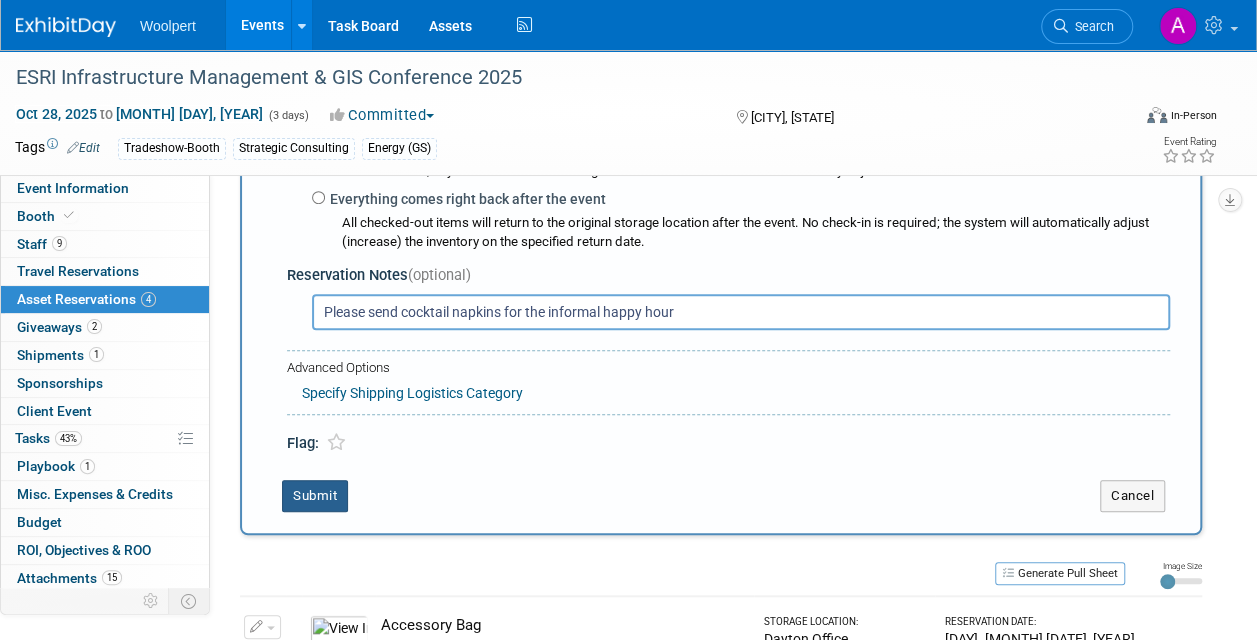 type on "Please send cocktail napkins for the informal happy hour" 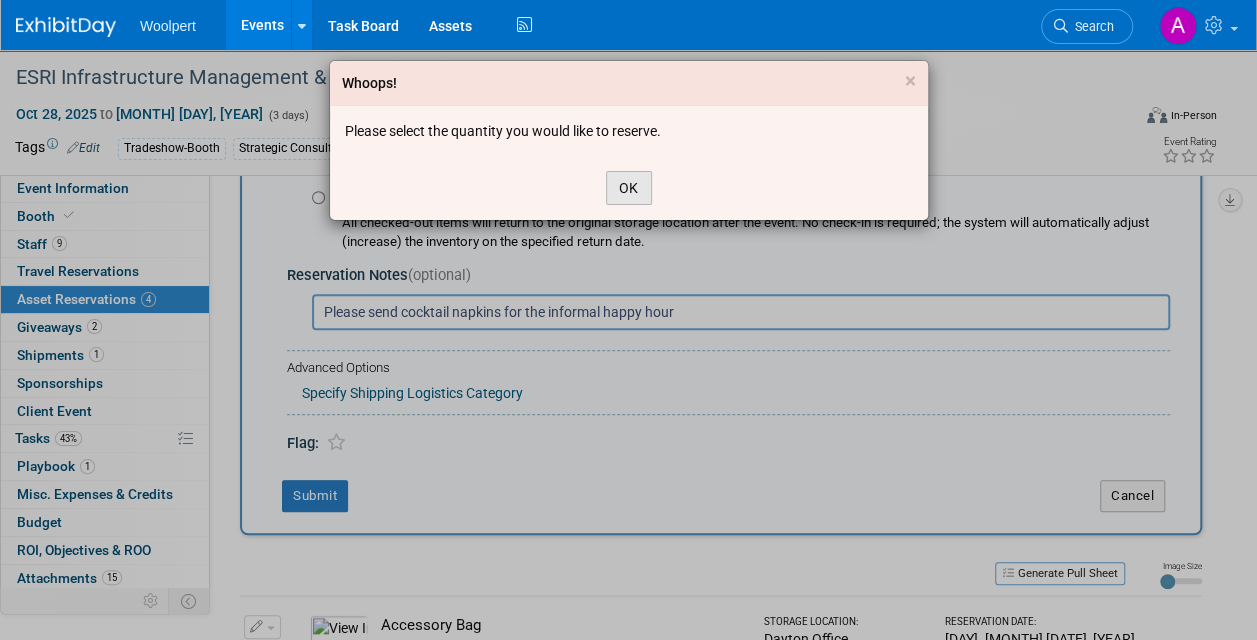 click on "OK" at bounding box center (629, 188) 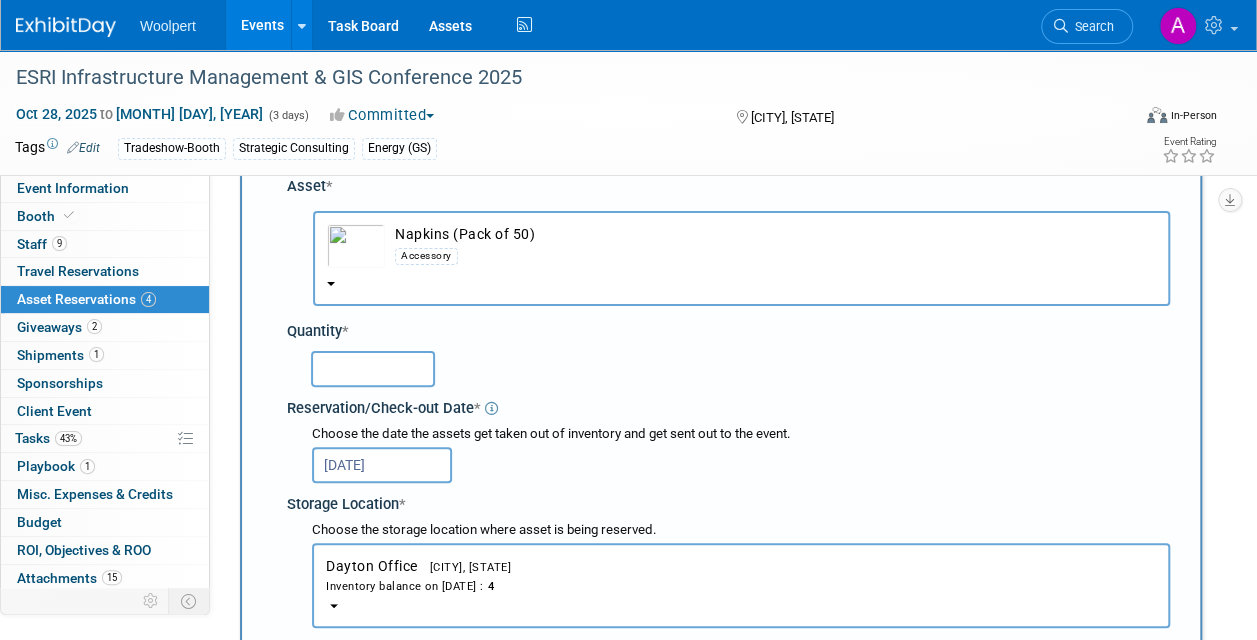 scroll, scrollTop: 119, scrollLeft: 0, axis: vertical 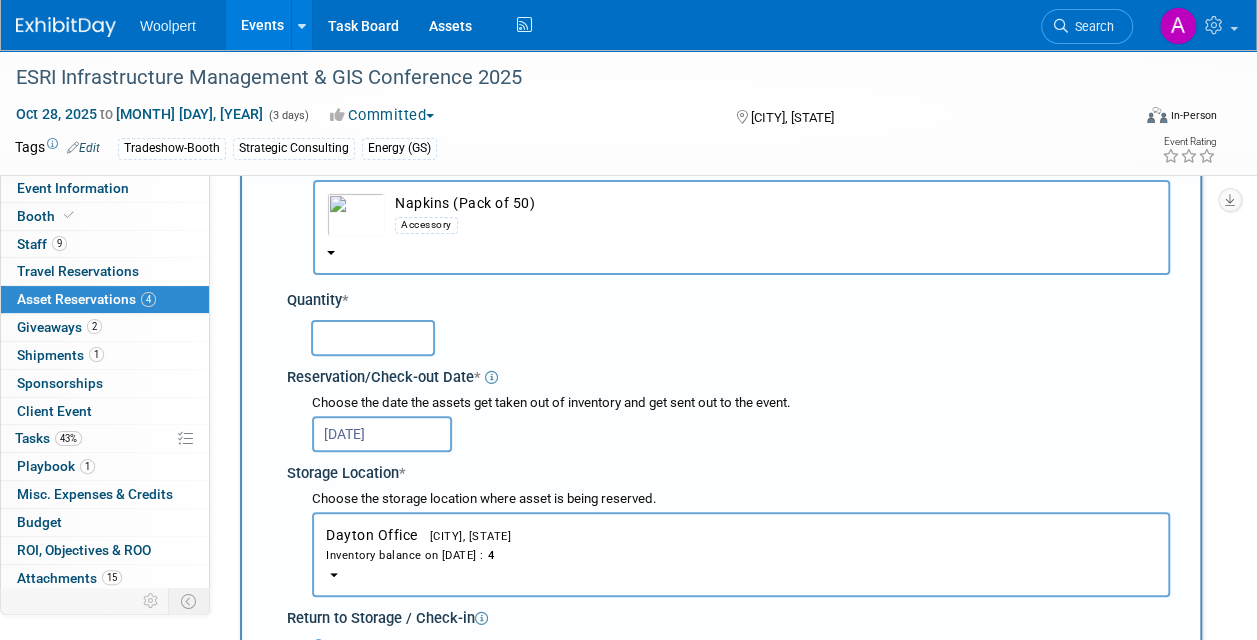 click at bounding box center [373, 338] 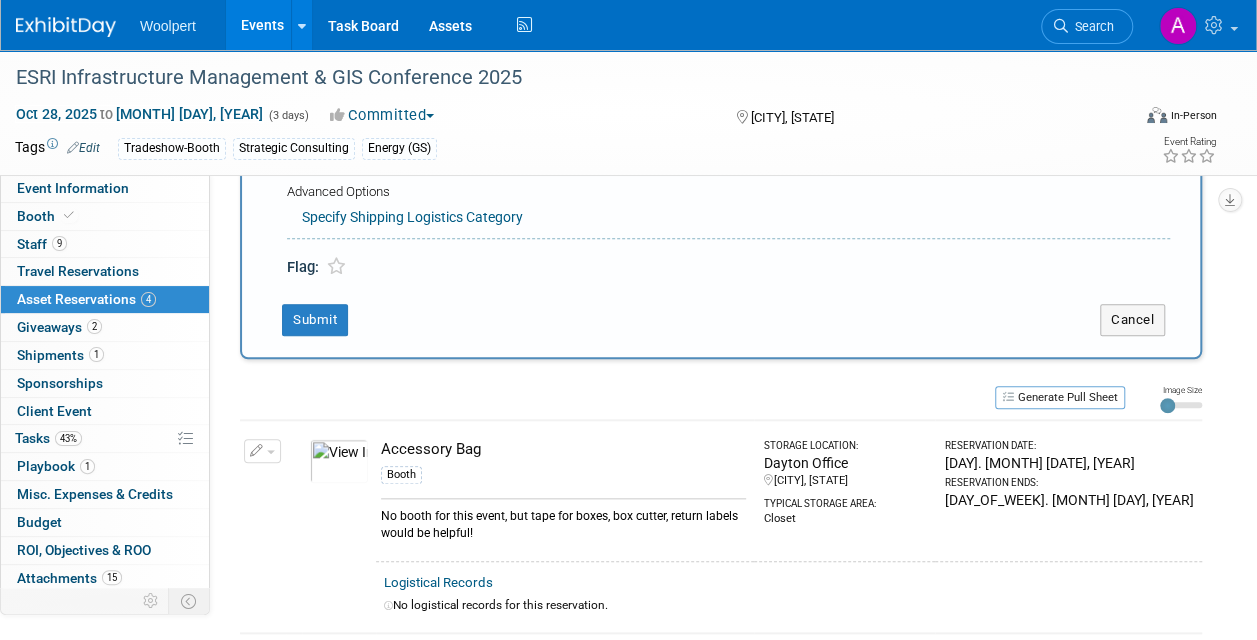 scroll, scrollTop: 819, scrollLeft: 0, axis: vertical 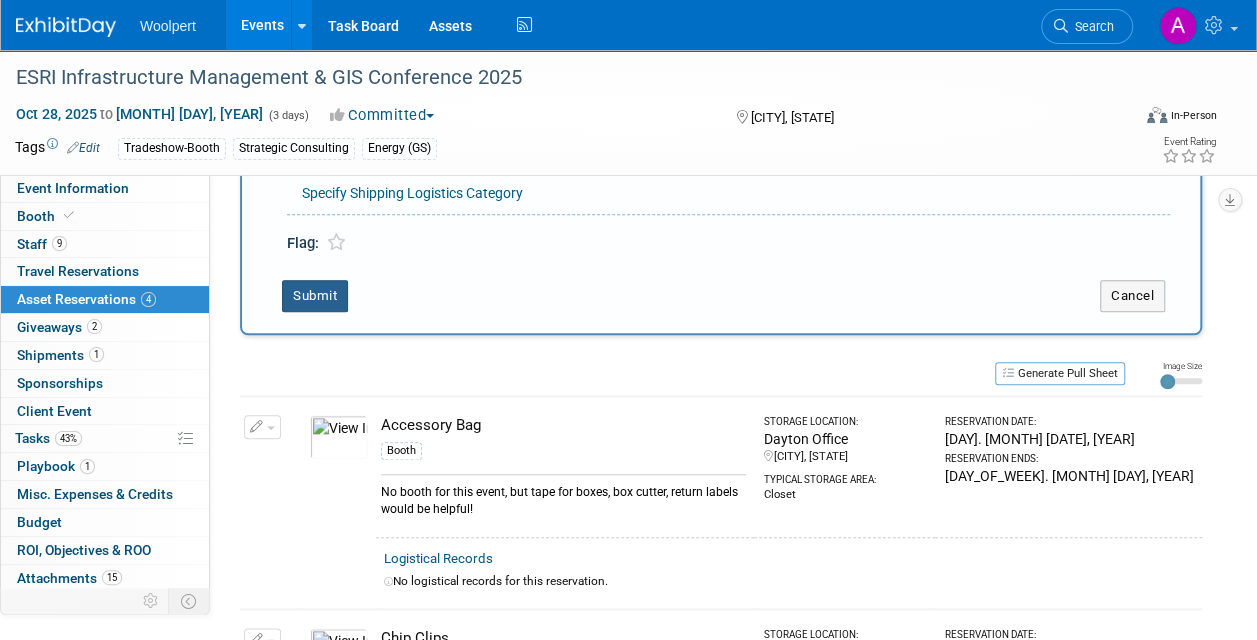 type on "1" 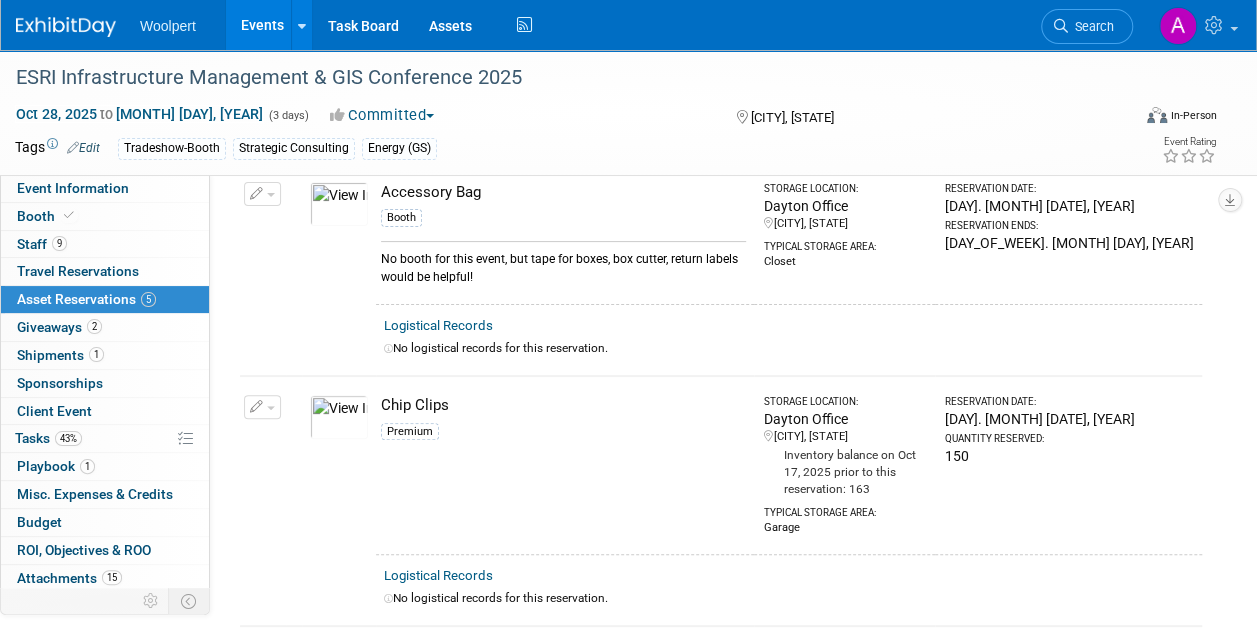 scroll, scrollTop: 0, scrollLeft: 0, axis: both 